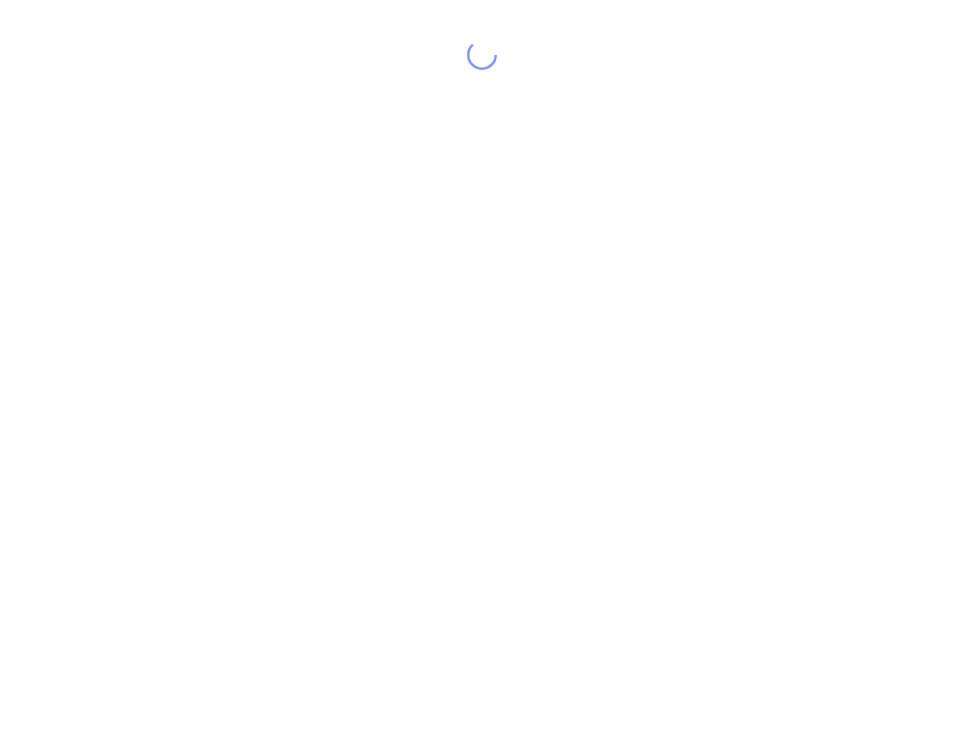 scroll, scrollTop: 0, scrollLeft: 0, axis: both 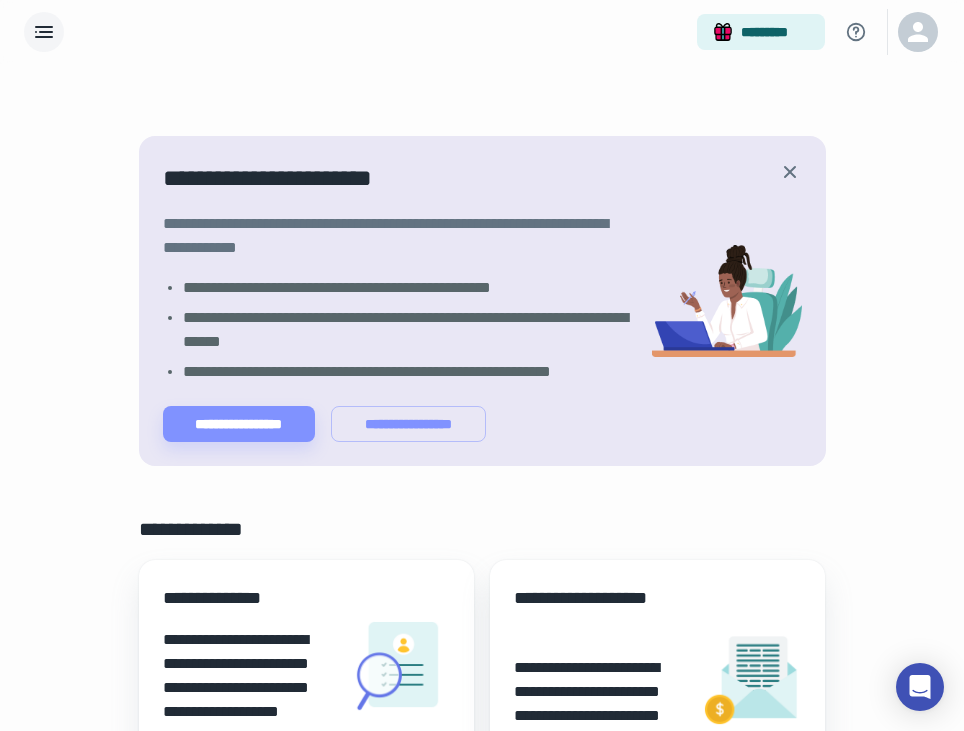 click 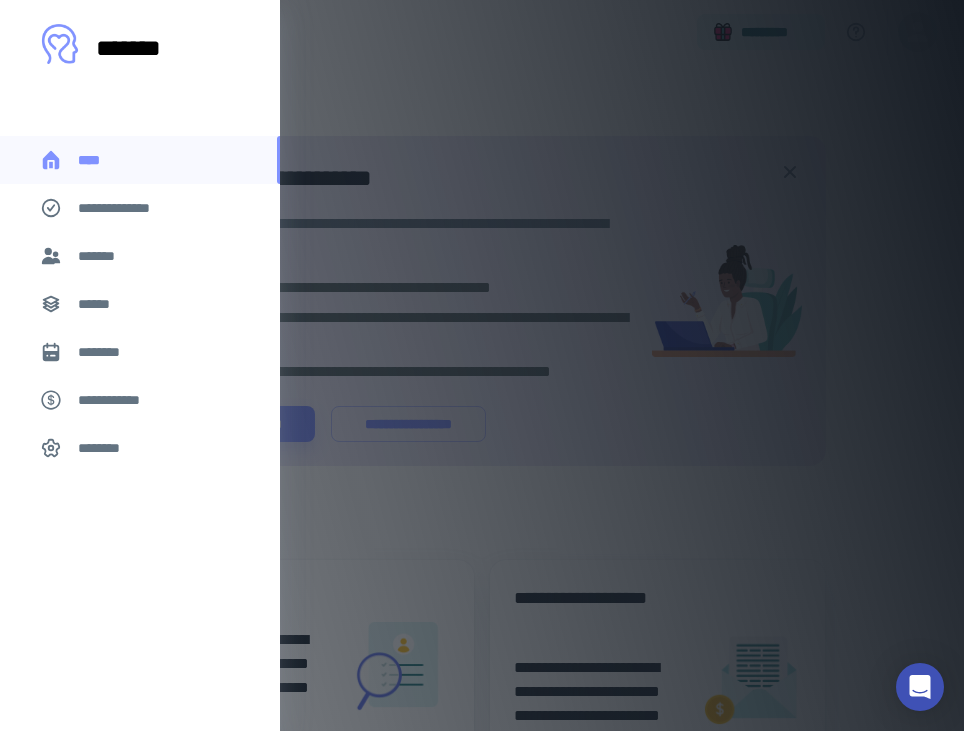click on "*******" at bounding box center [100, 256] 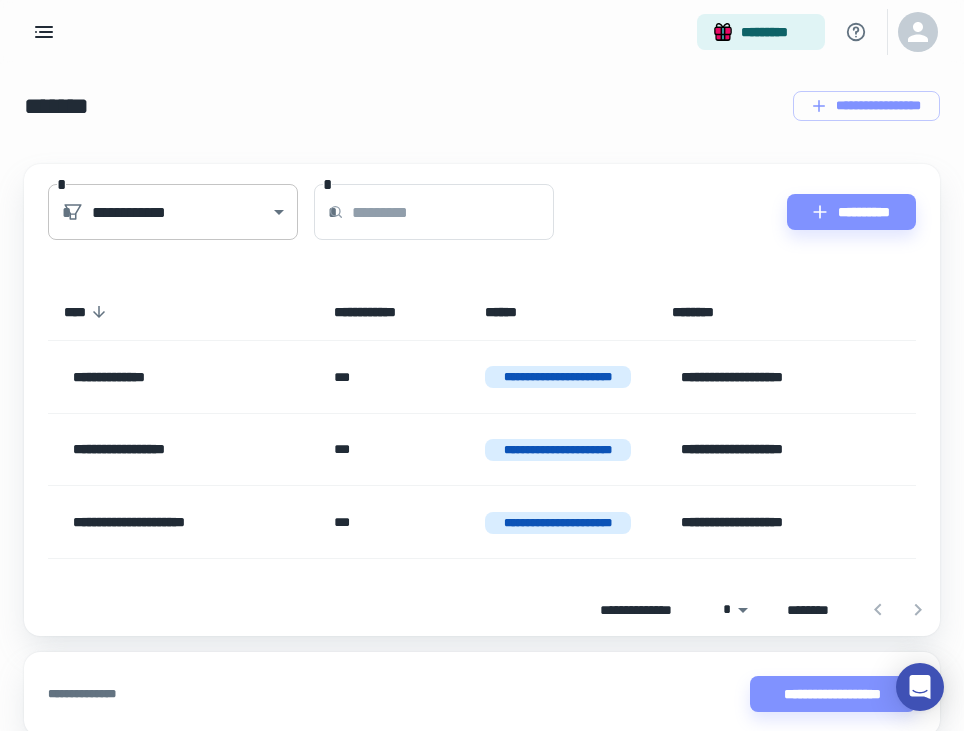 click on "[FIRST] [LAST] [STREET] [NUMBER] [CITY] [STATE] [POSTAL_CODE] [COUNTRY] [PHONE] [EMAIL] [SSN] [LICENSE_NUMBER] [PASSPORT_NUMBER] [CREDIT_CARD_NUMBER] [DATE] [AGE]" at bounding box center [482, 365] 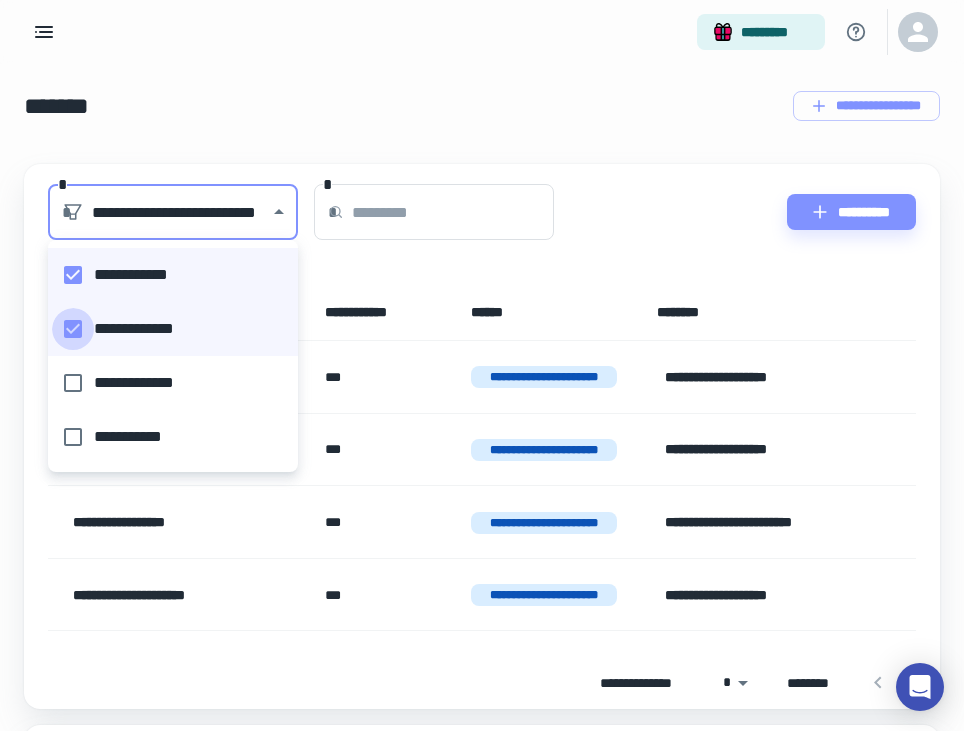 type on "**********" 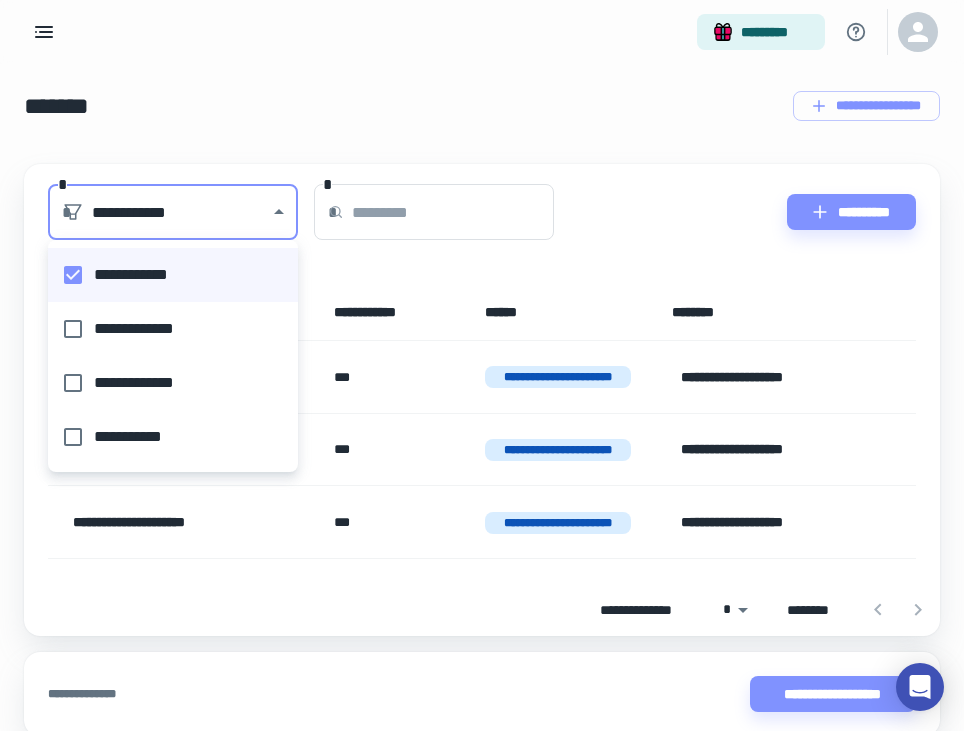 click at bounding box center (482, 365) 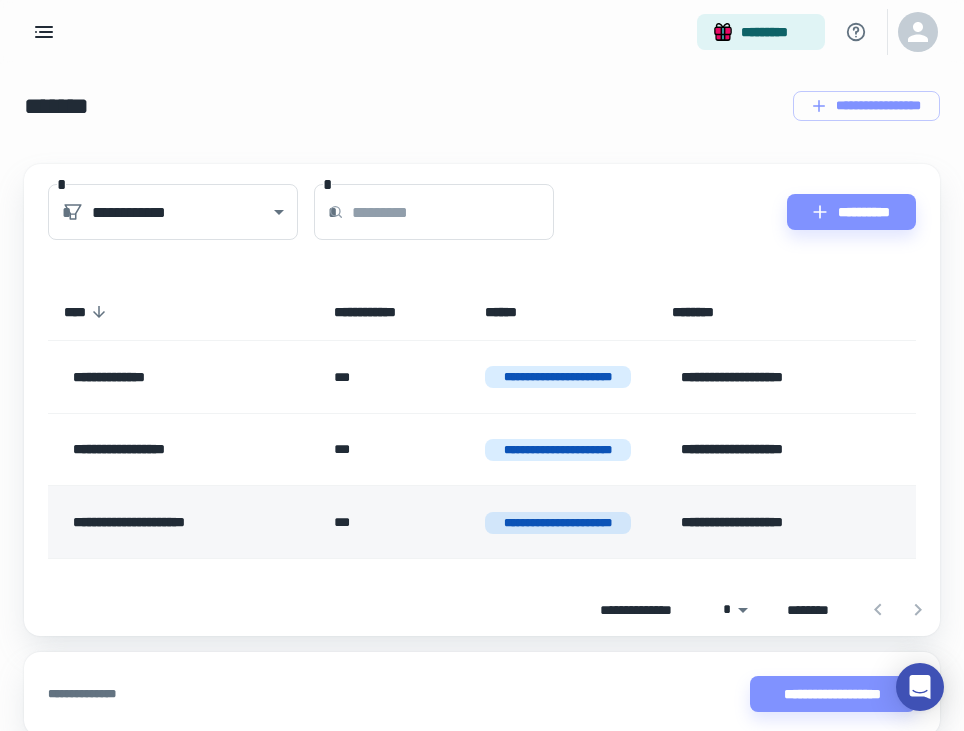 click on "**********" at bounding box center (176, 522) 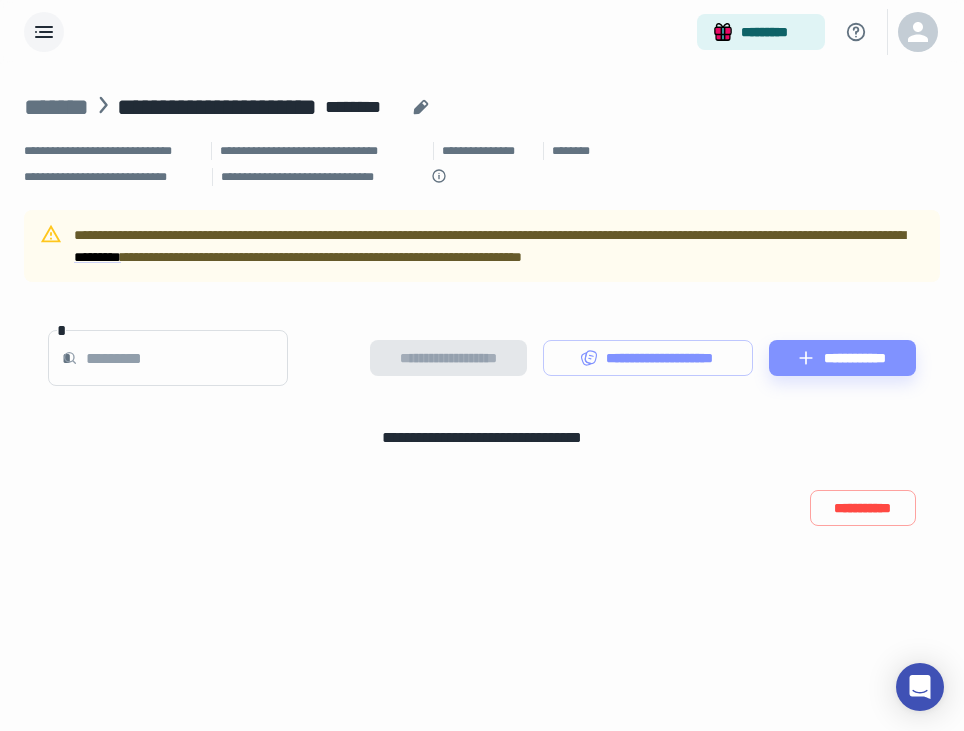 click at bounding box center (44, 32) 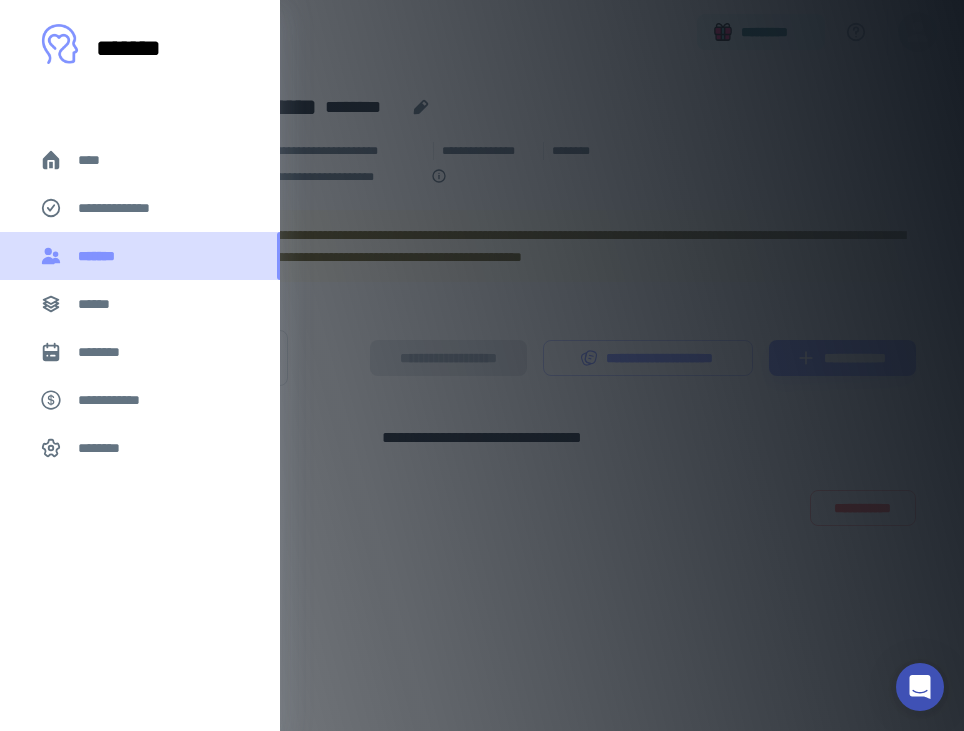 click on "*******" at bounding box center [101, 256] 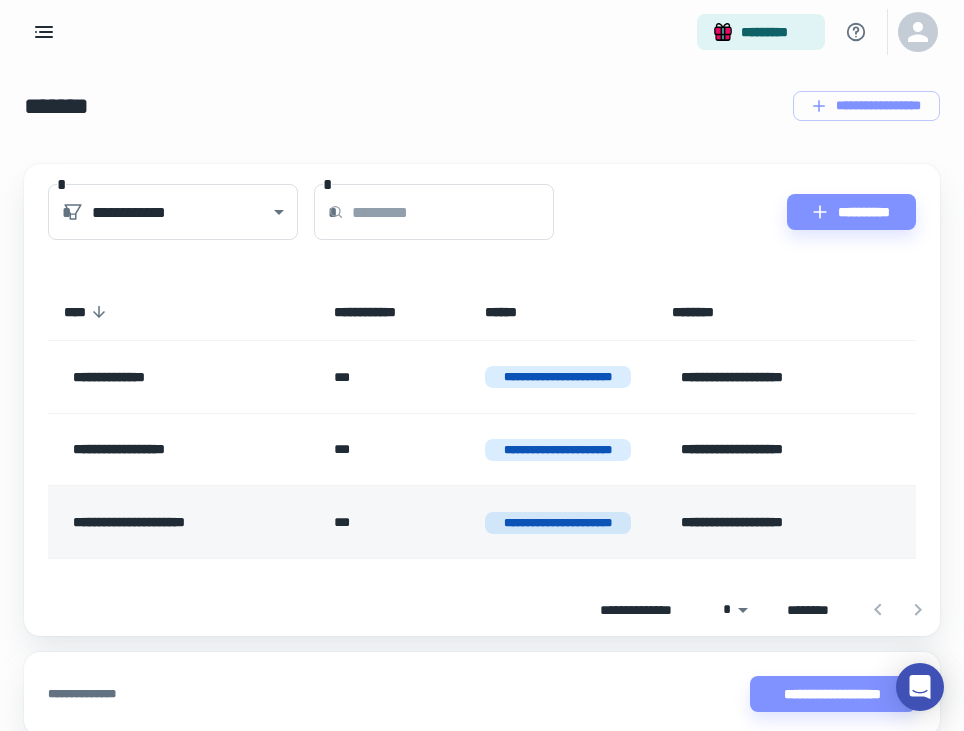click on "**********" at bounding box center (176, 522) 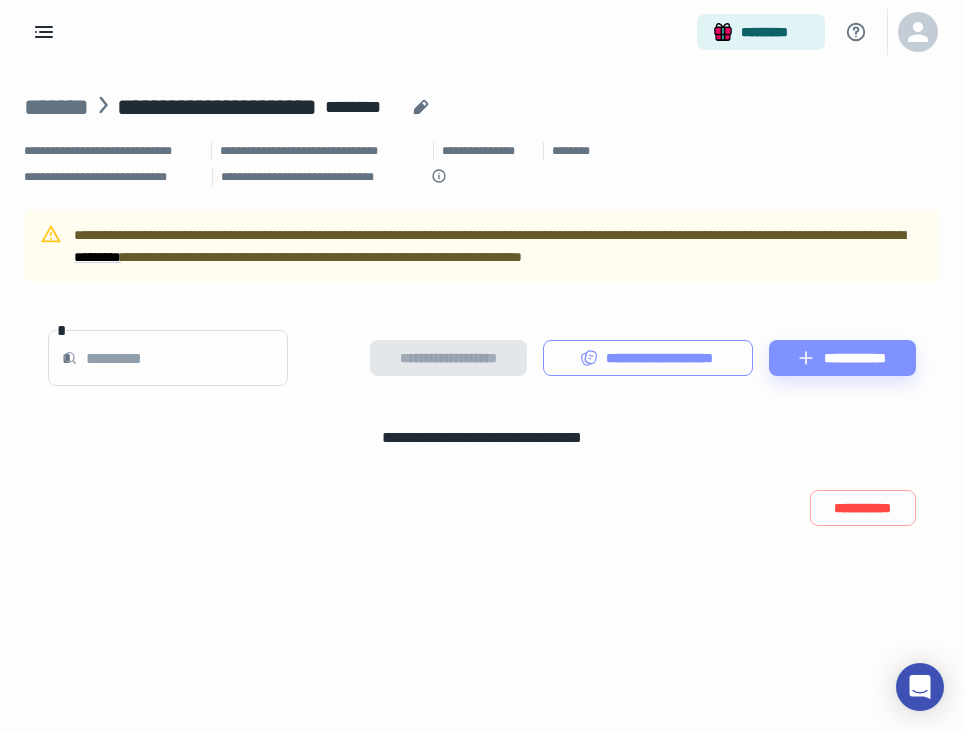 click on "**********" at bounding box center [648, 358] 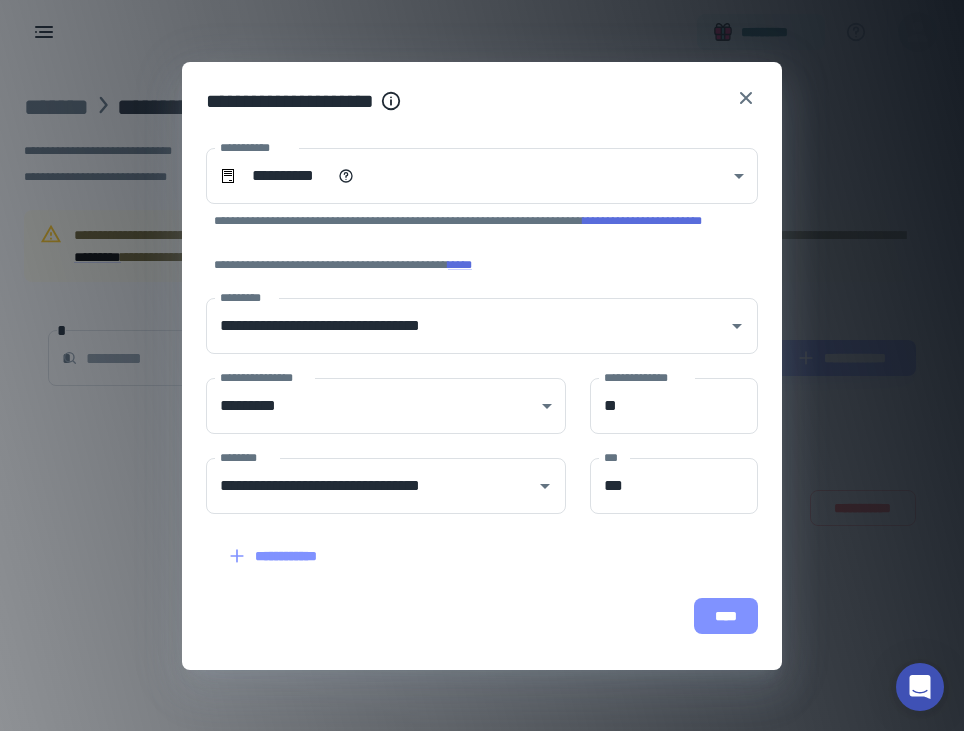 click on "****" at bounding box center [726, 616] 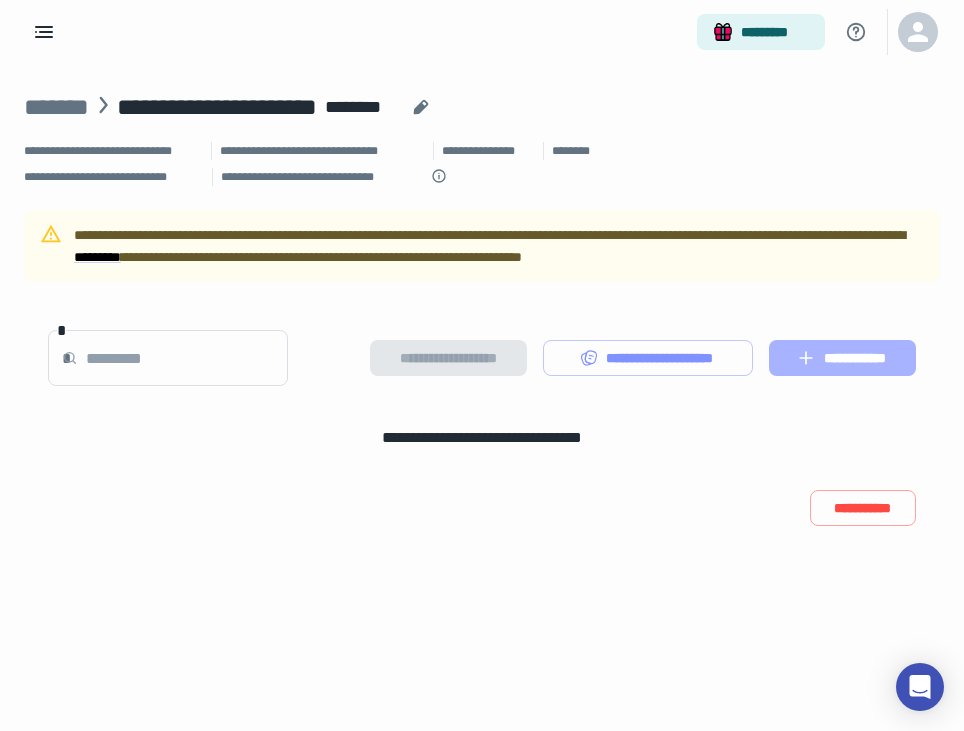 click on "**********" at bounding box center [842, 358] 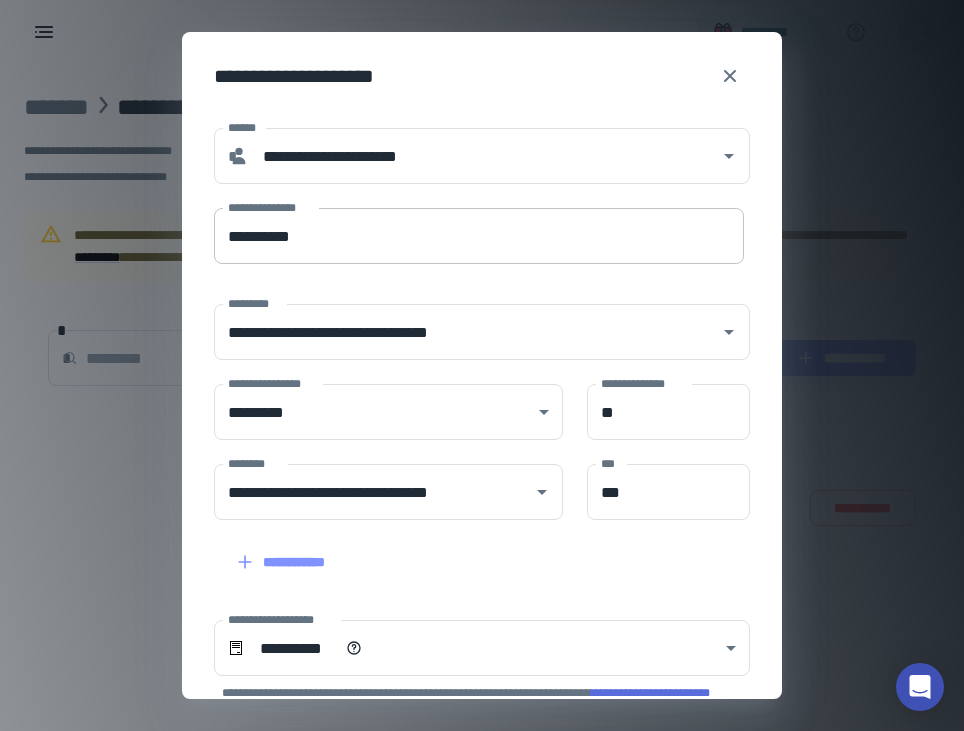 click on "**********" at bounding box center [479, 236] 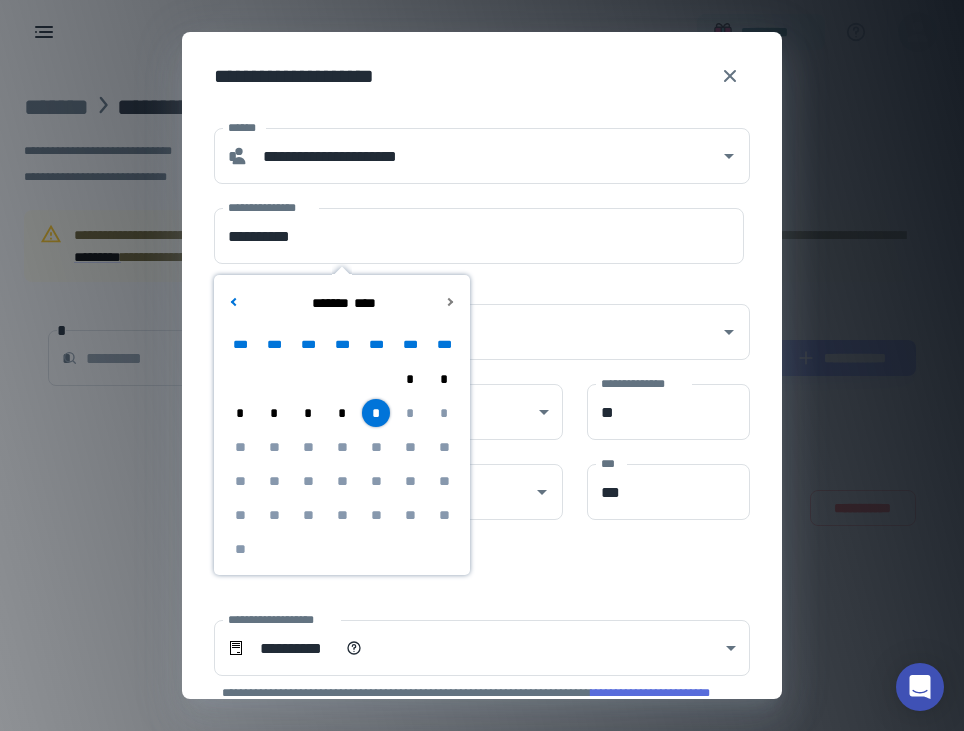 click on "****** * ****" at bounding box center [342, 303] 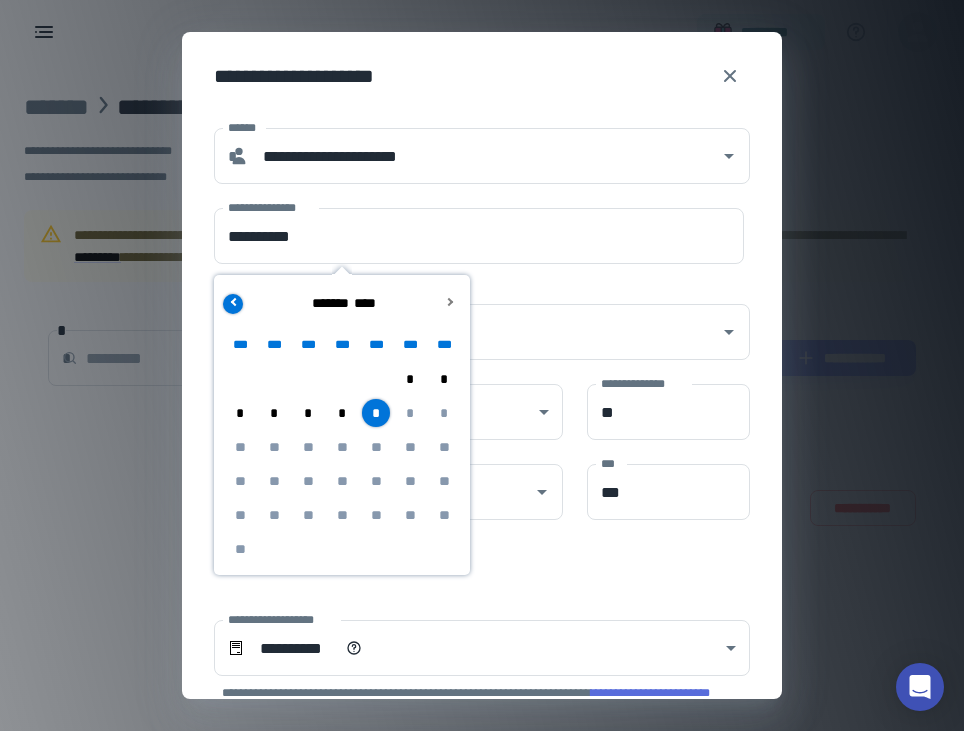 click at bounding box center [234, 301] 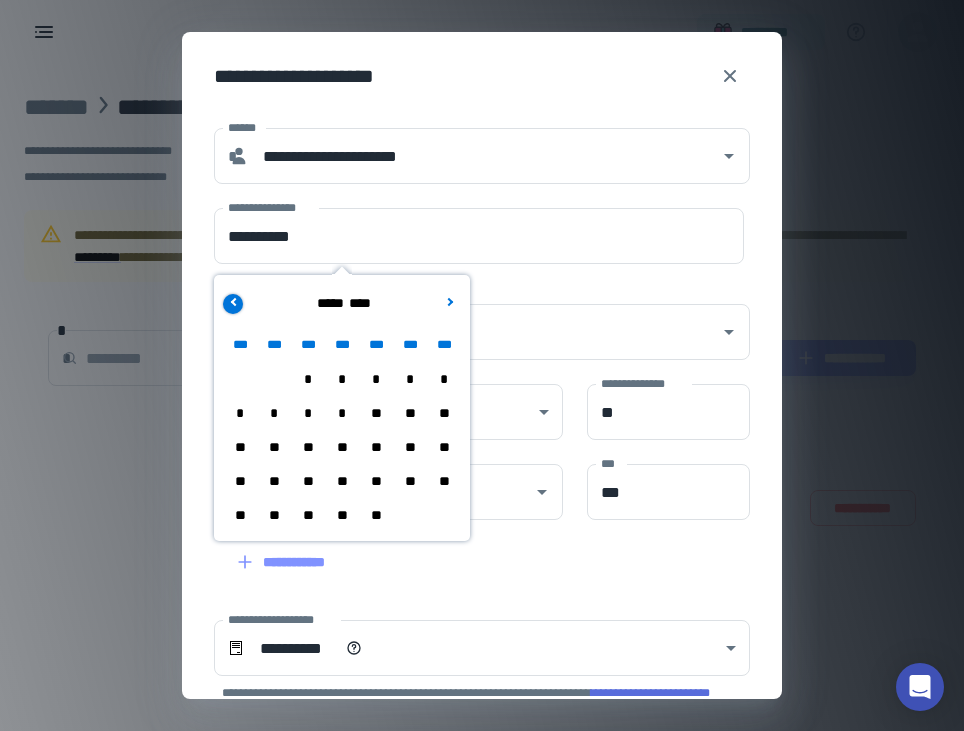 click at bounding box center [234, 301] 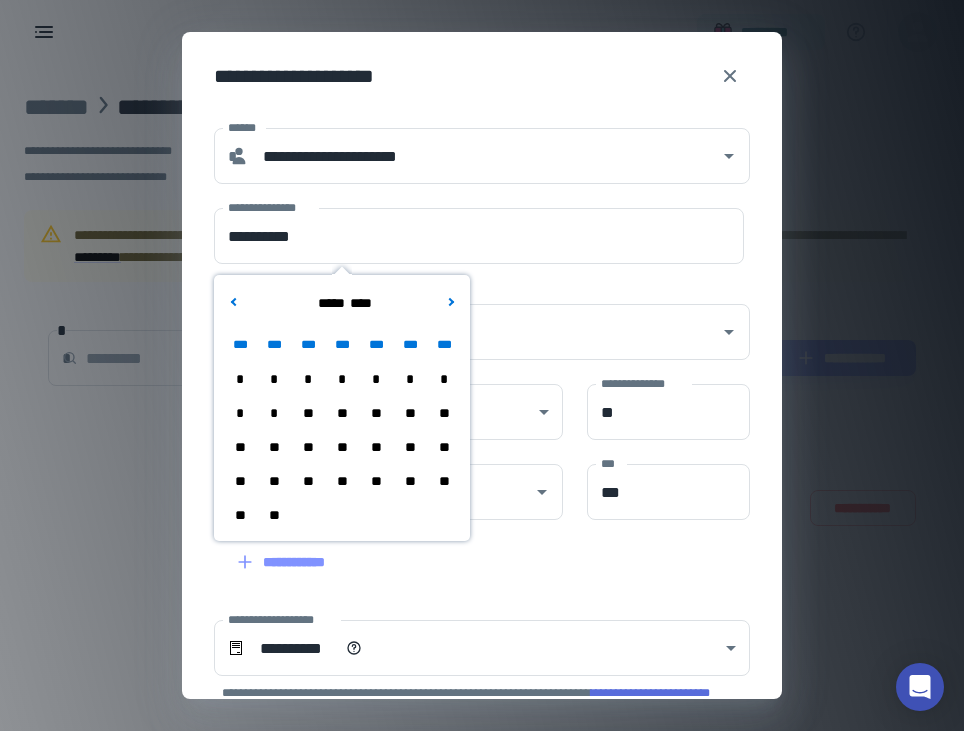 click on "**" at bounding box center [376, 447] 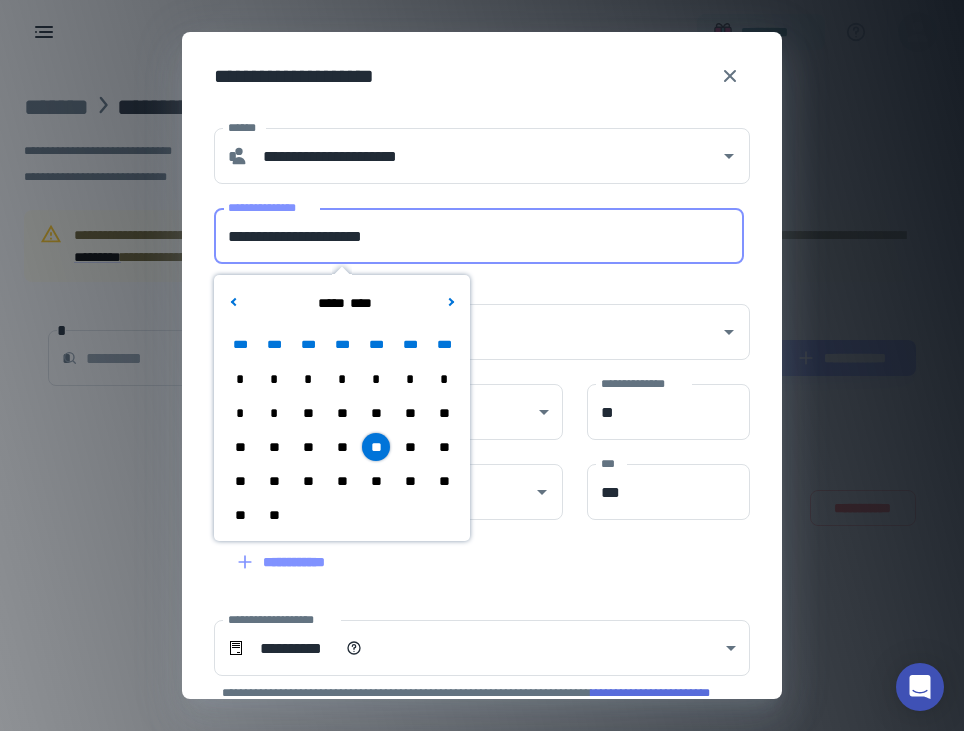 click on "**********" at bounding box center [479, 236] 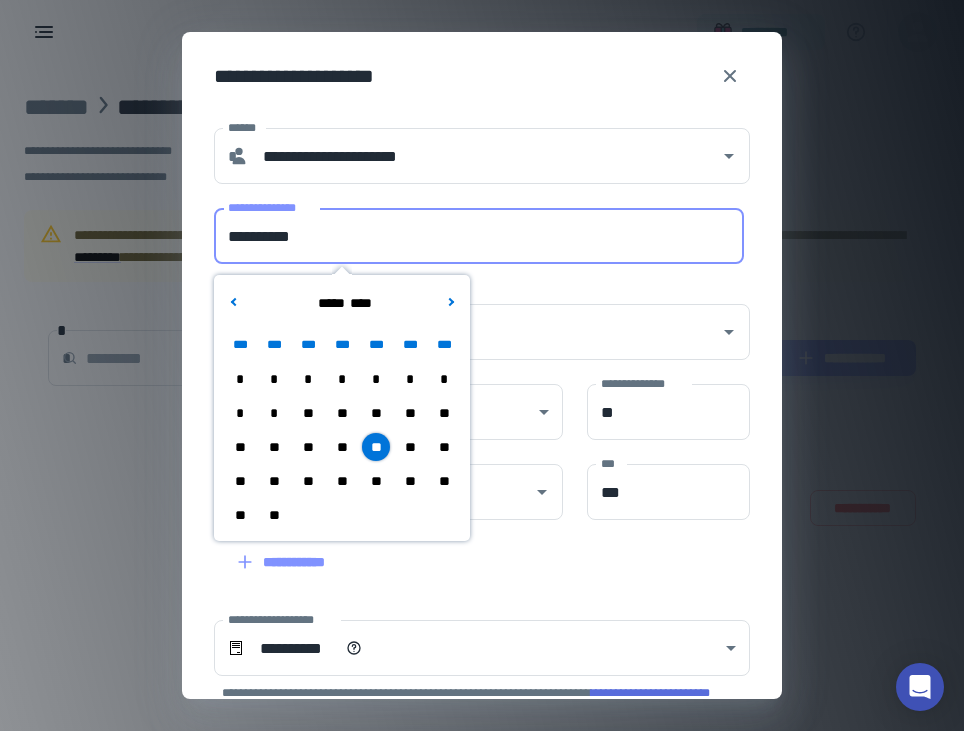 click on "**********" at bounding box center (479, 236) 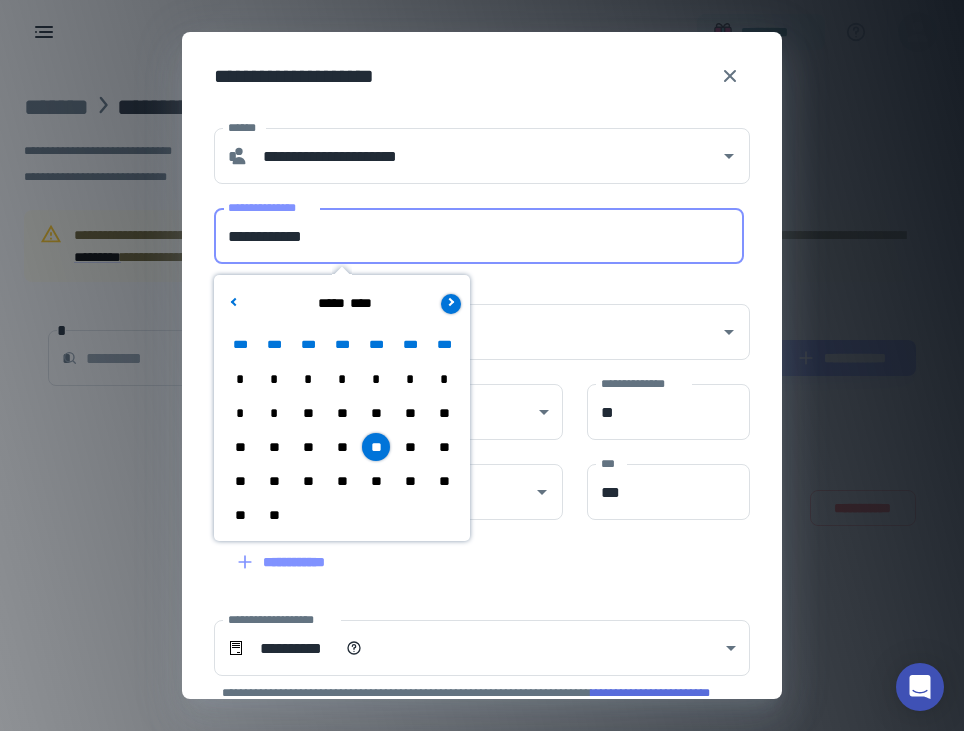 click at bounding box center [451, 304] 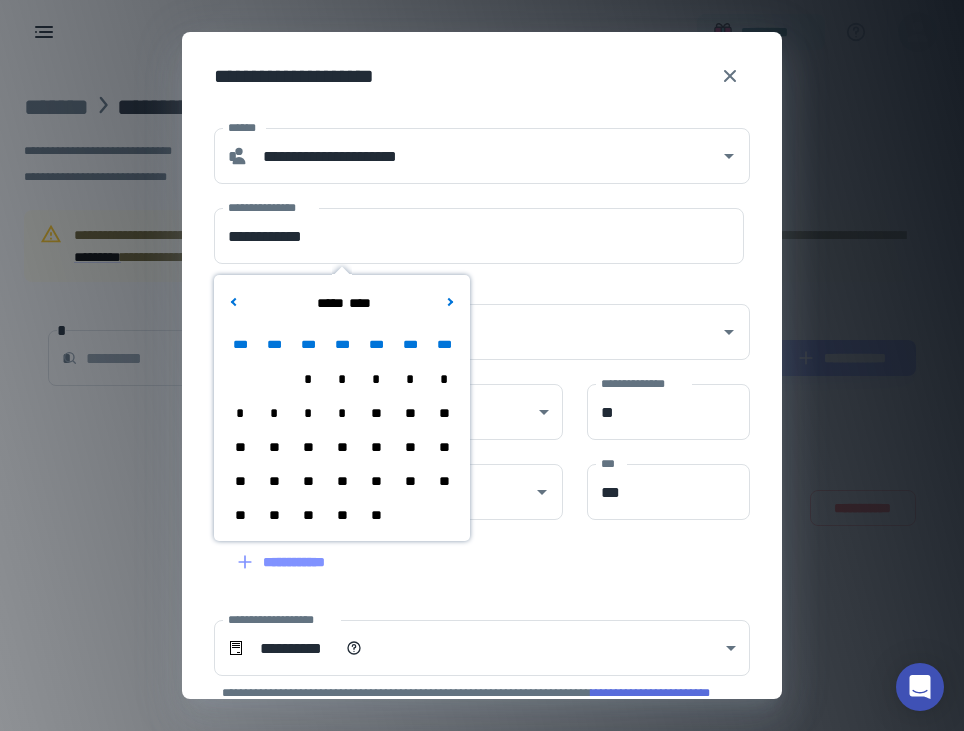 click on "**" at bounding box center [308, 481] 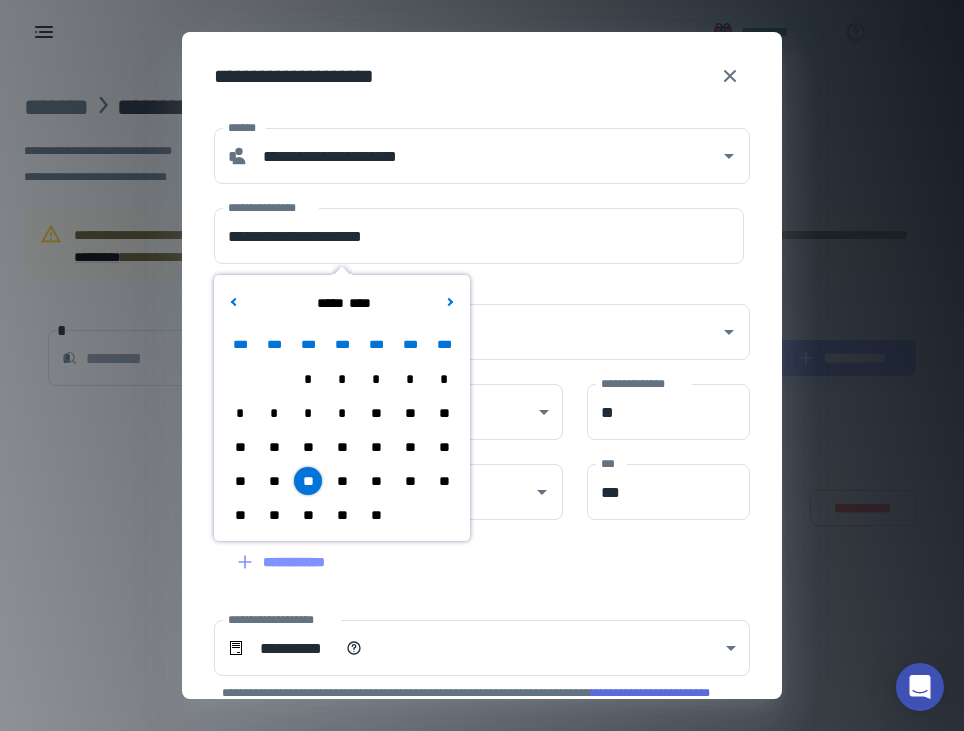 click on "**" at bounding box center [376, 515] 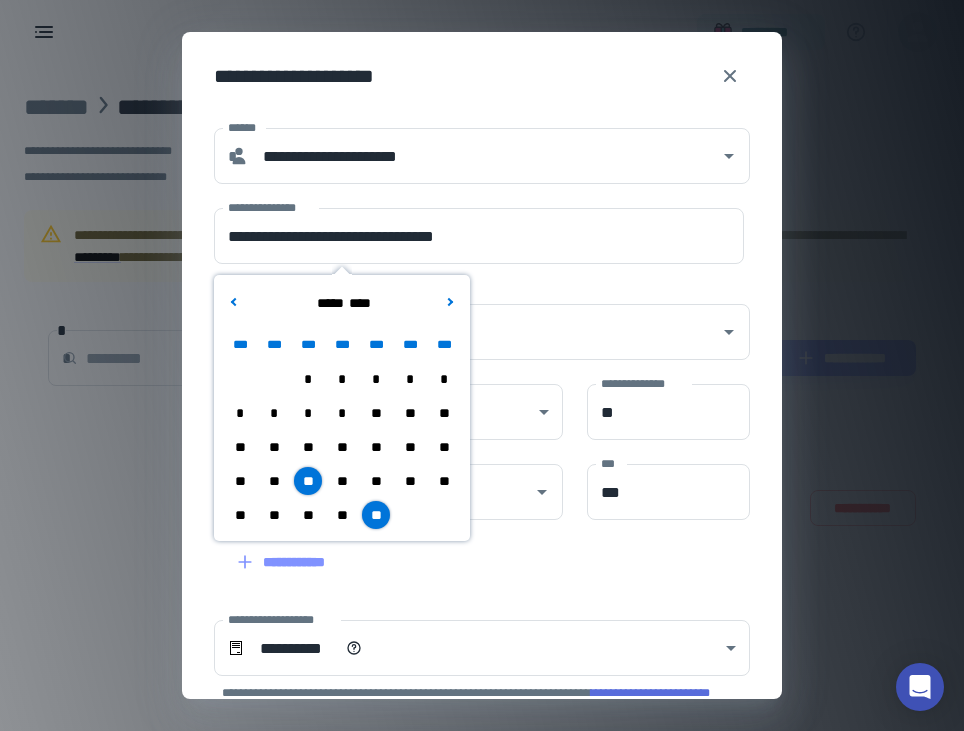 click on "[FIRST] [LAST] [STREET] [NUMBER] [CITY] [STATE] [POSTAL_CODE] [COUNTRY] [PHONE] [EMAIL] [SSN] [LICENSE_NUMBER] [PASSPORT_NUMBER] [CREDIT_CARD_NUMBER] [DATE] [AGE]" at bounding box center (482, 603) 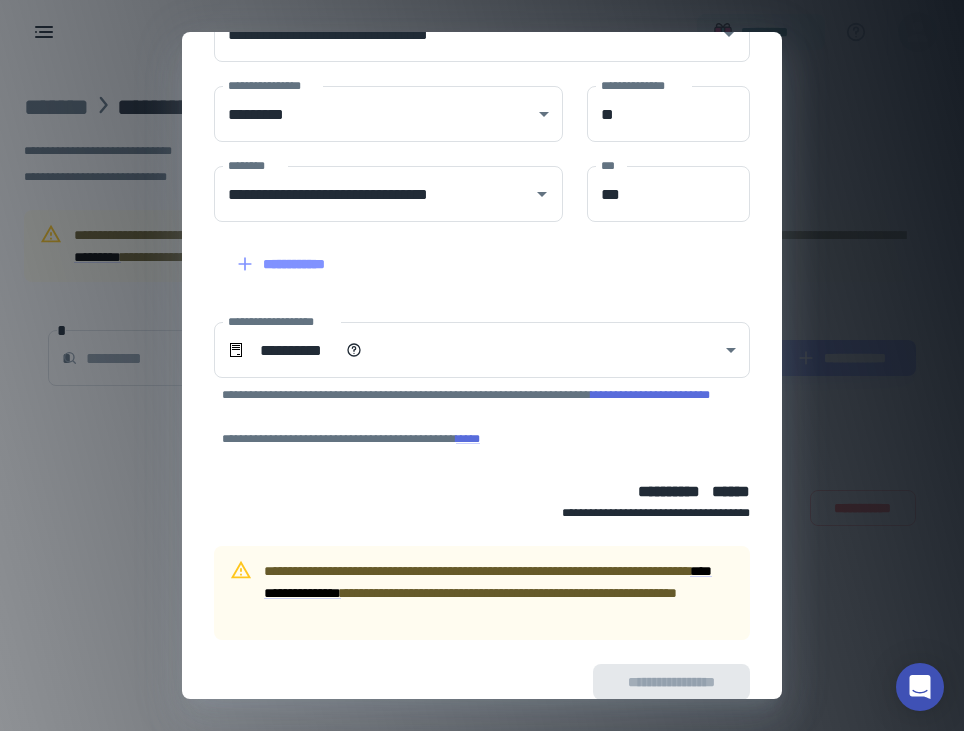 scroll, scrollTop: 331, scrollLeft: 0, axis: vertical 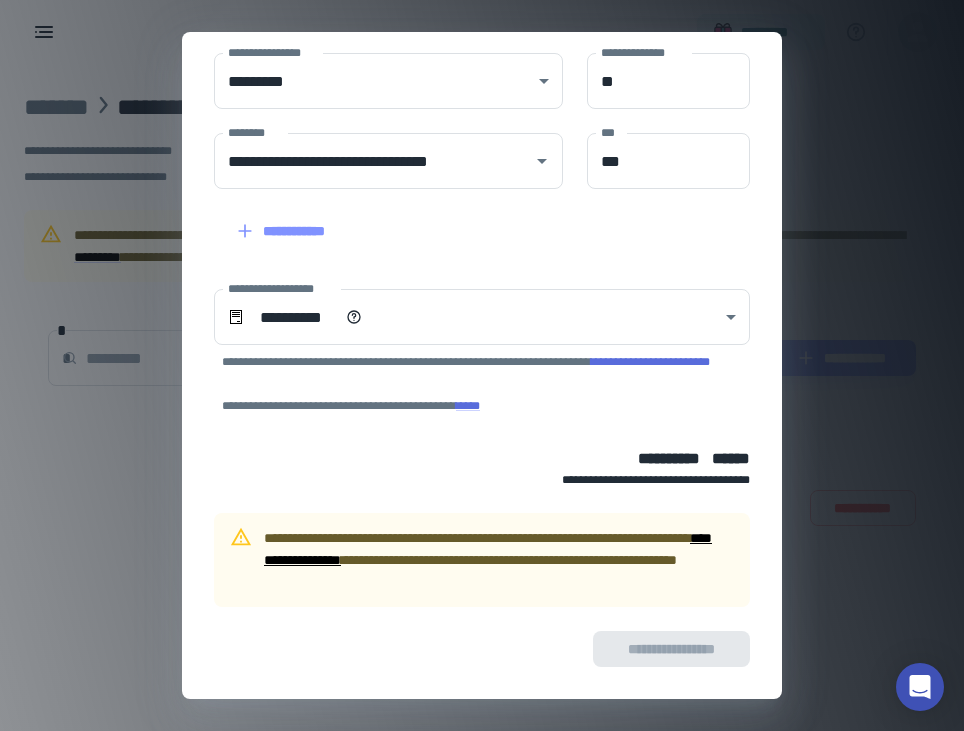 click on "**********" at bounding box center (488, 549) 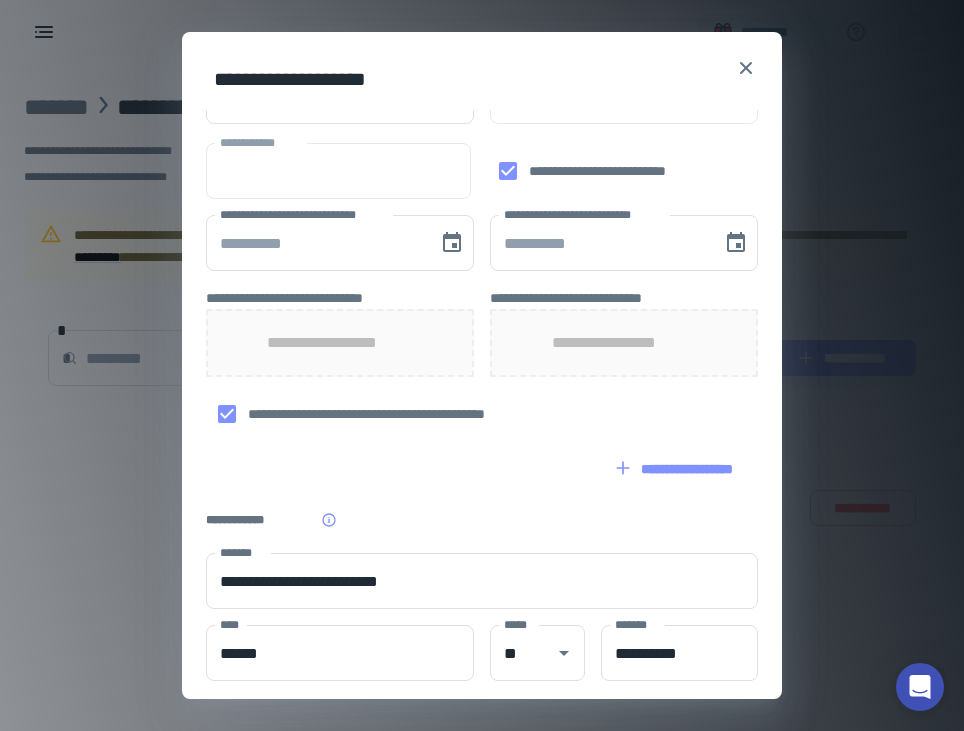scroll, scrollTop: 566, scrollLeft: 0, axis: vertical 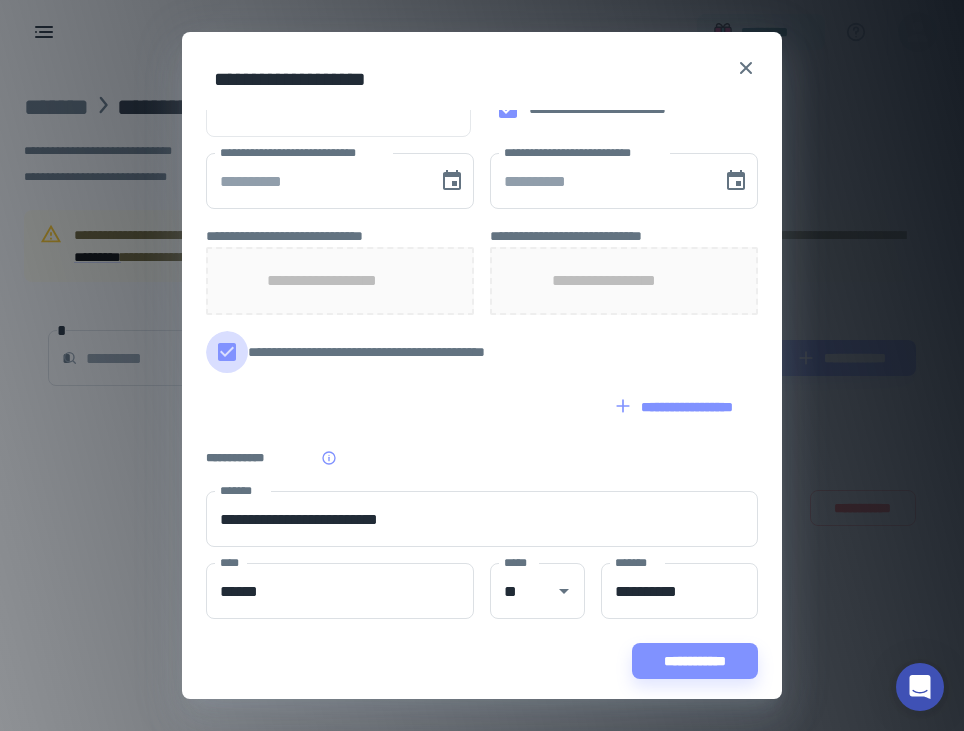 type 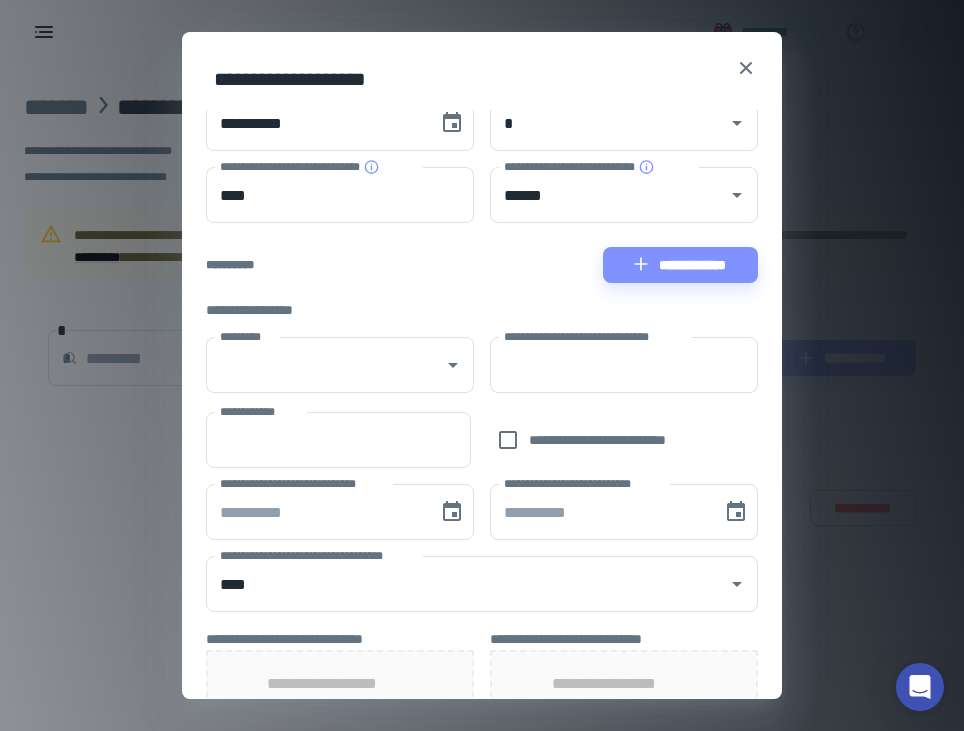 scroll, scrollTop: 223, scrollLeft: 0, axis: vertical 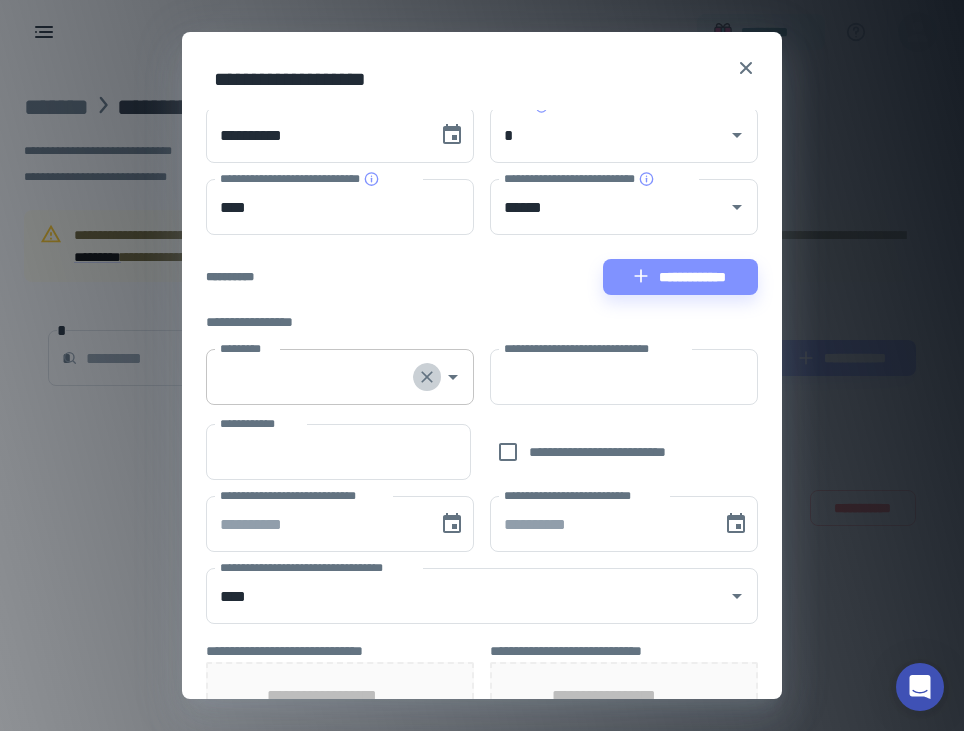 click 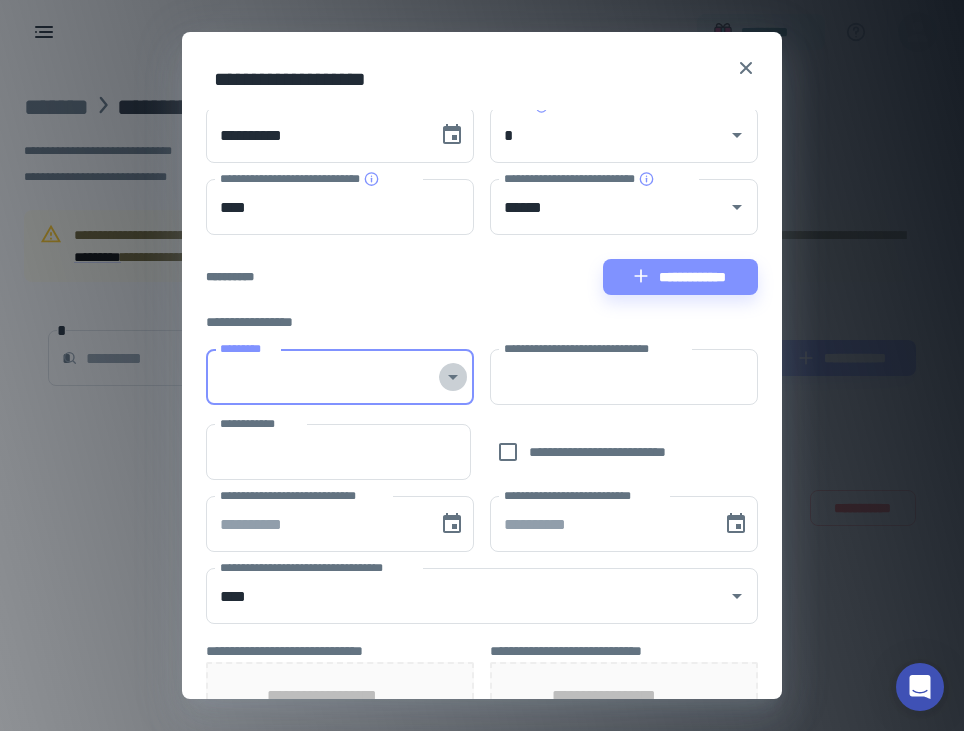click 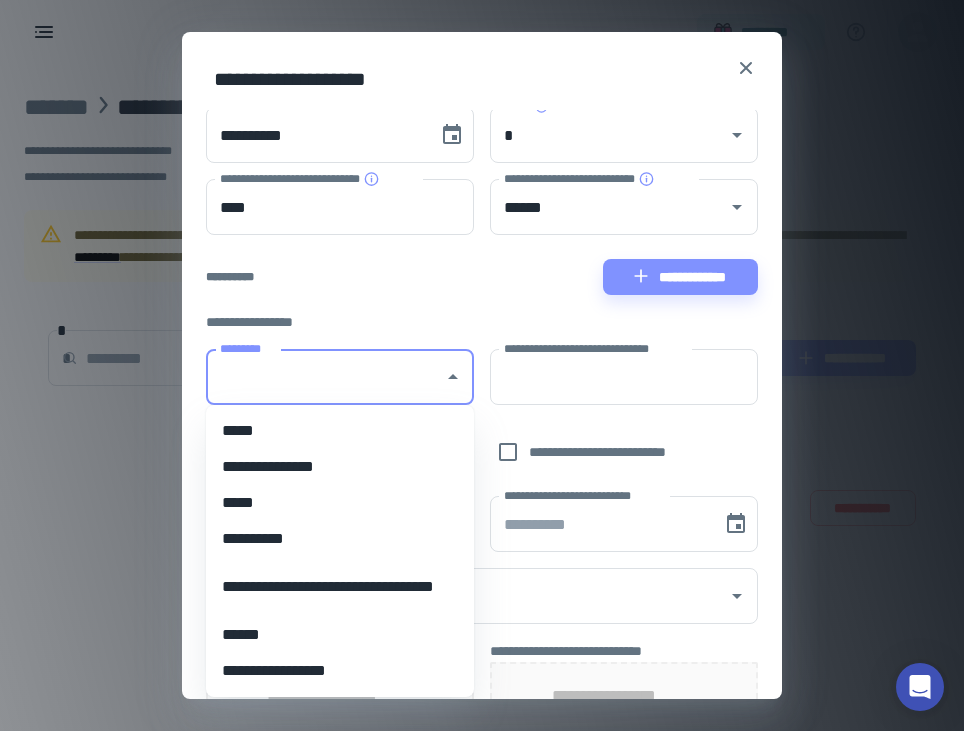 click on "*****" at bounding box center [340, 503] 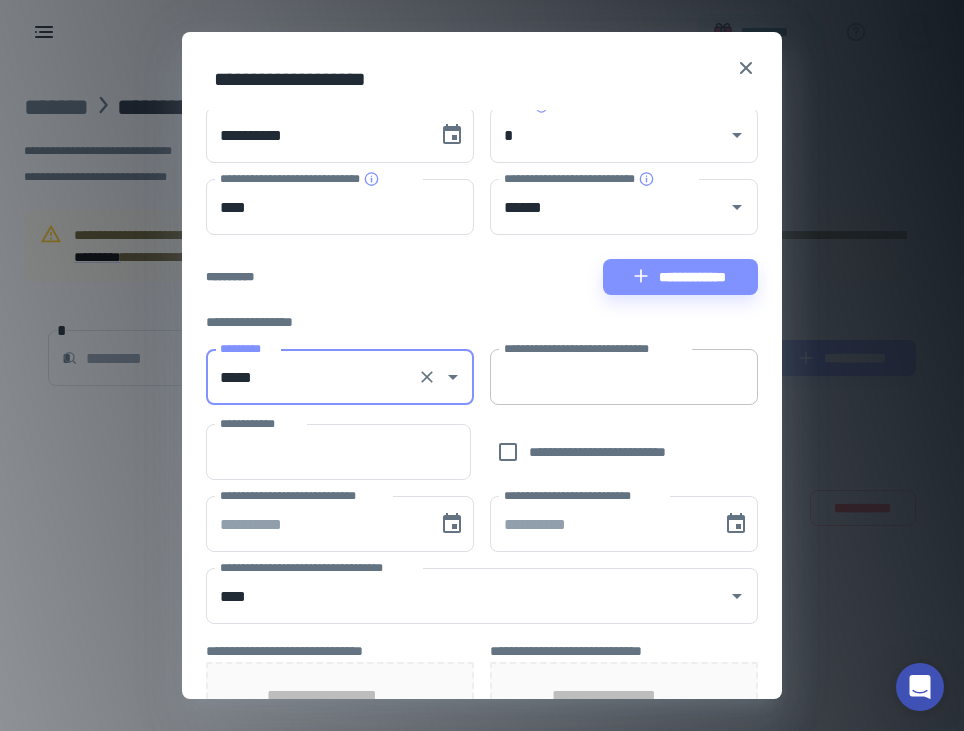 click on "**********" at bounding box center [624, 377] 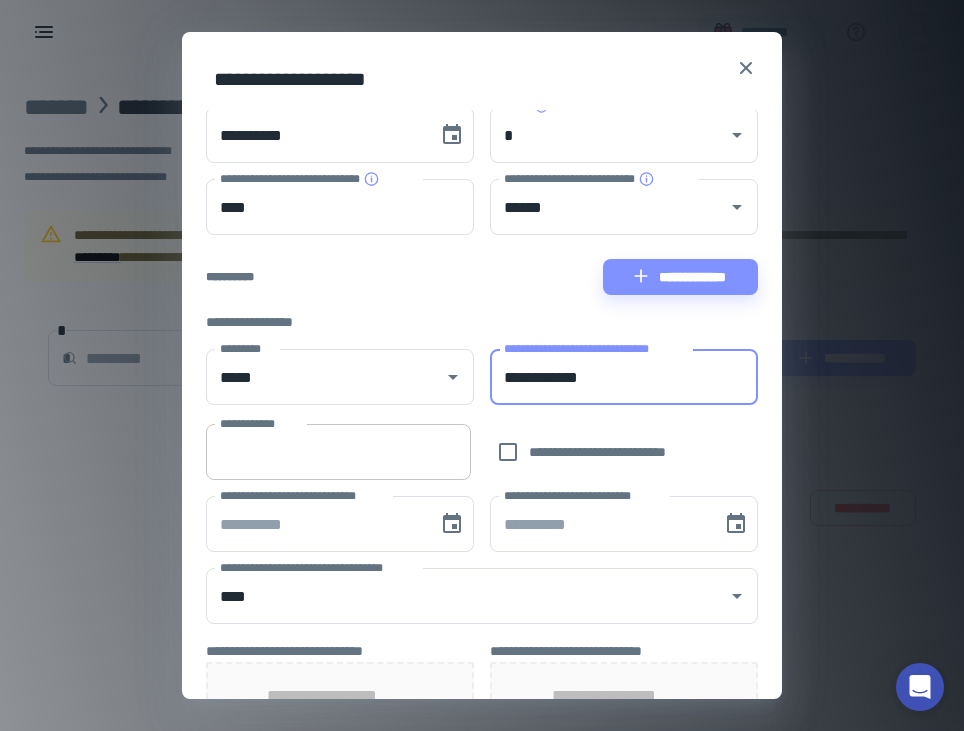 type on "**********" 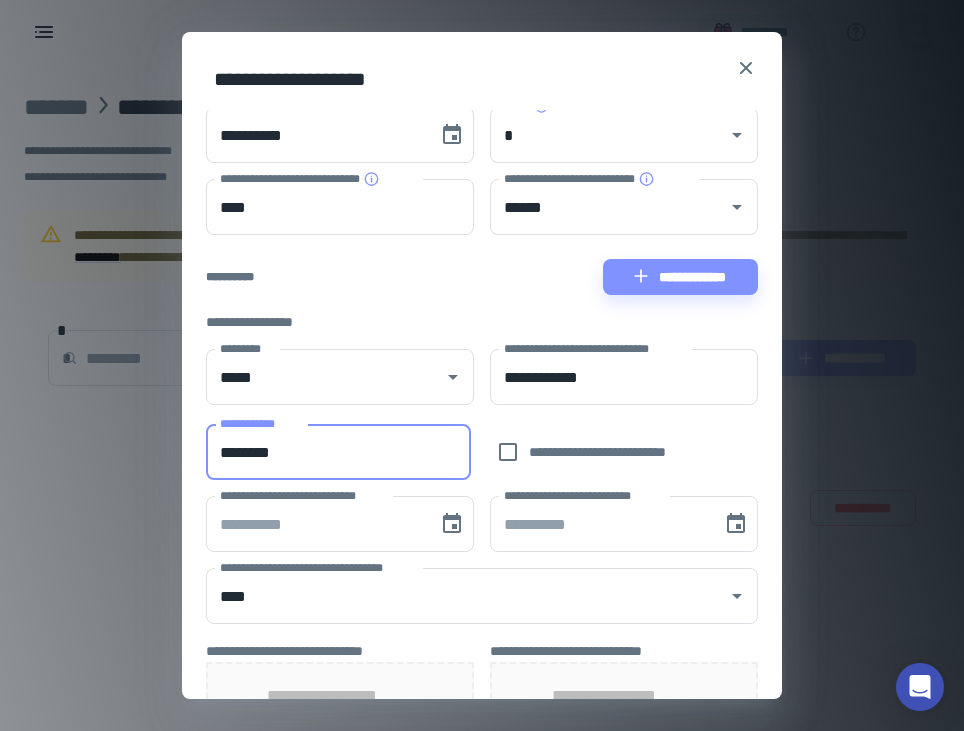 type on "********" 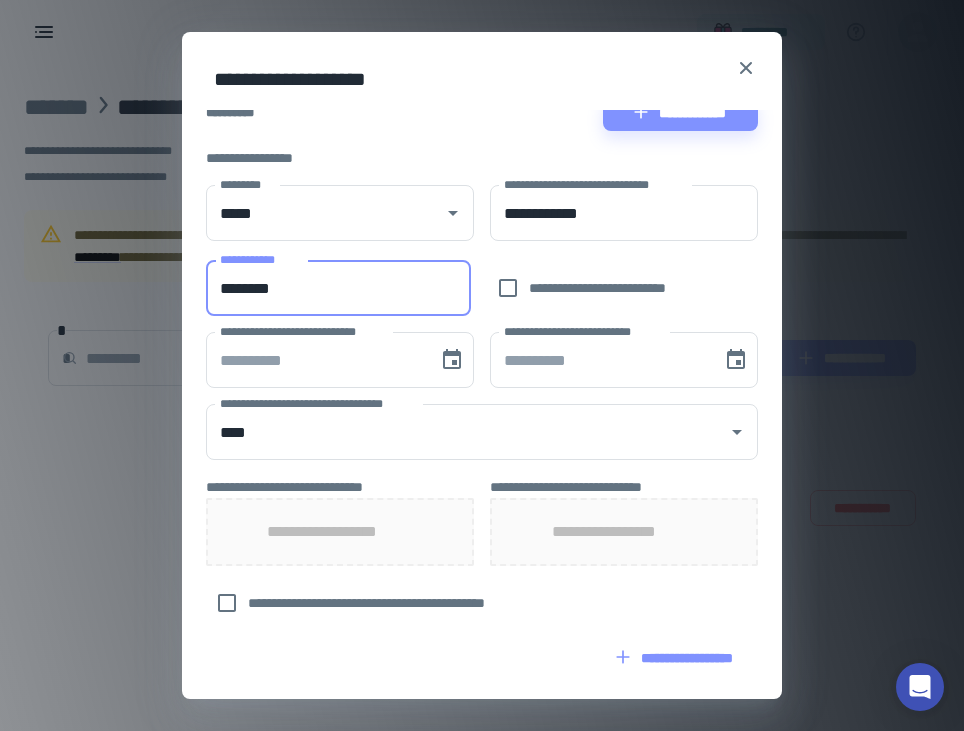 scroll, scrollTop: 388, scrollLeft: 0, axis: vertical 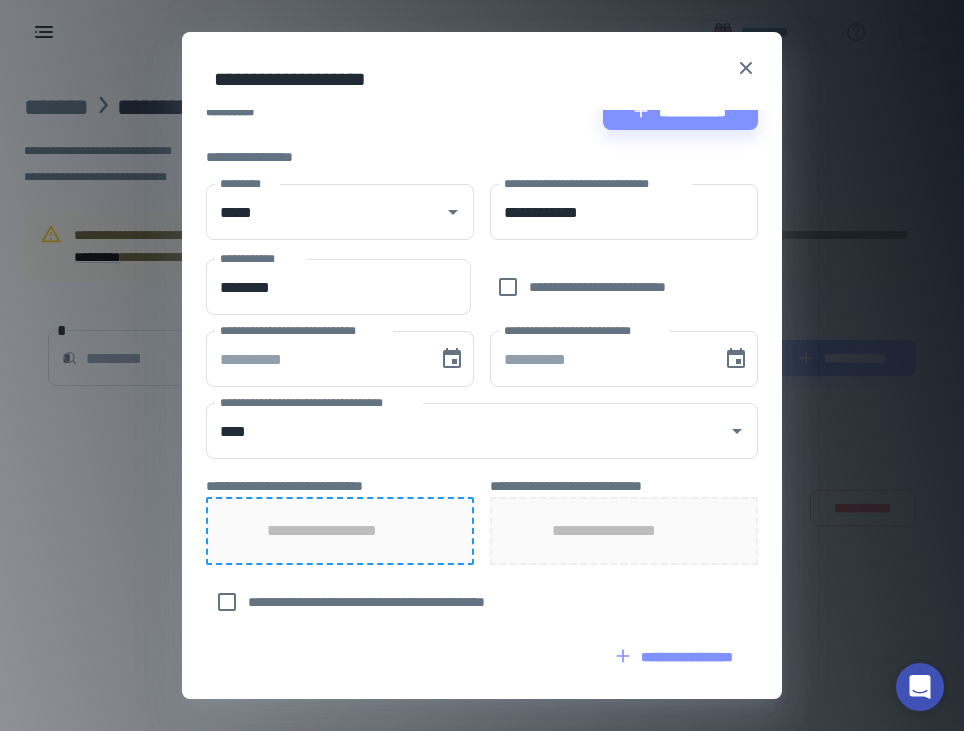 click on "**********" at bounding box center (340, 531) 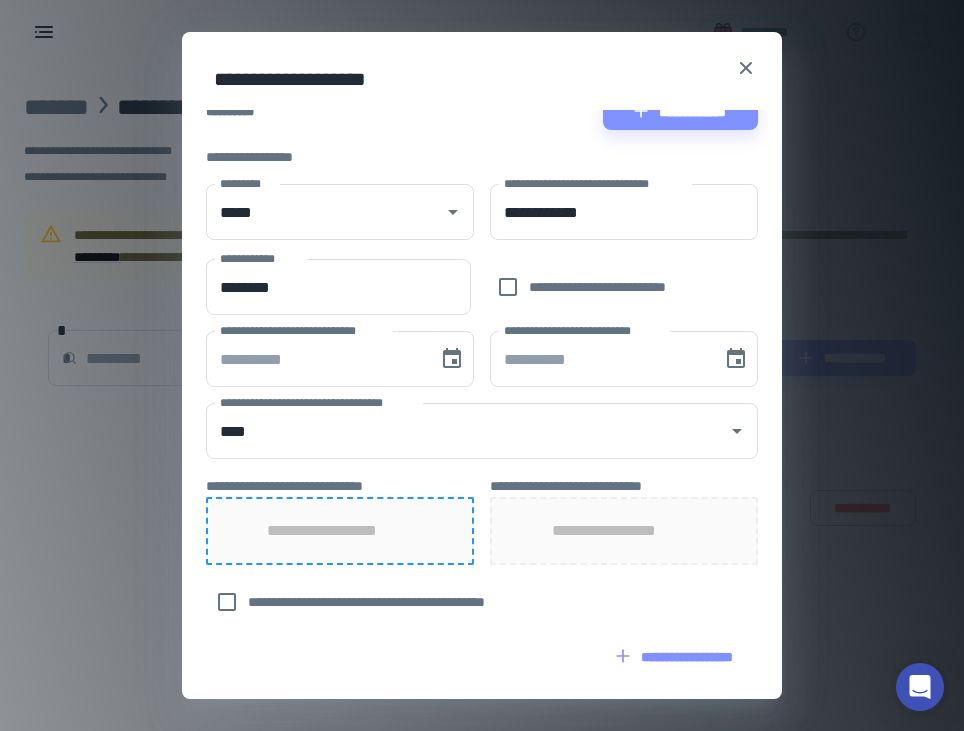 click on "**********" at bounding box center (340, 531) 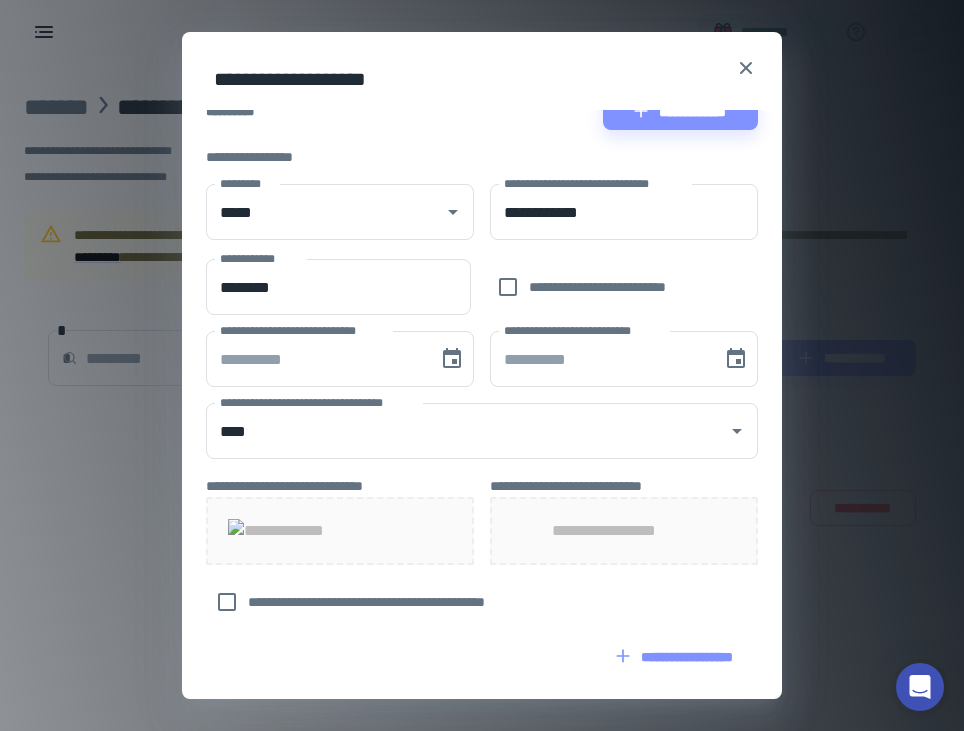 click on "**********" at bounding box center (623, 531) 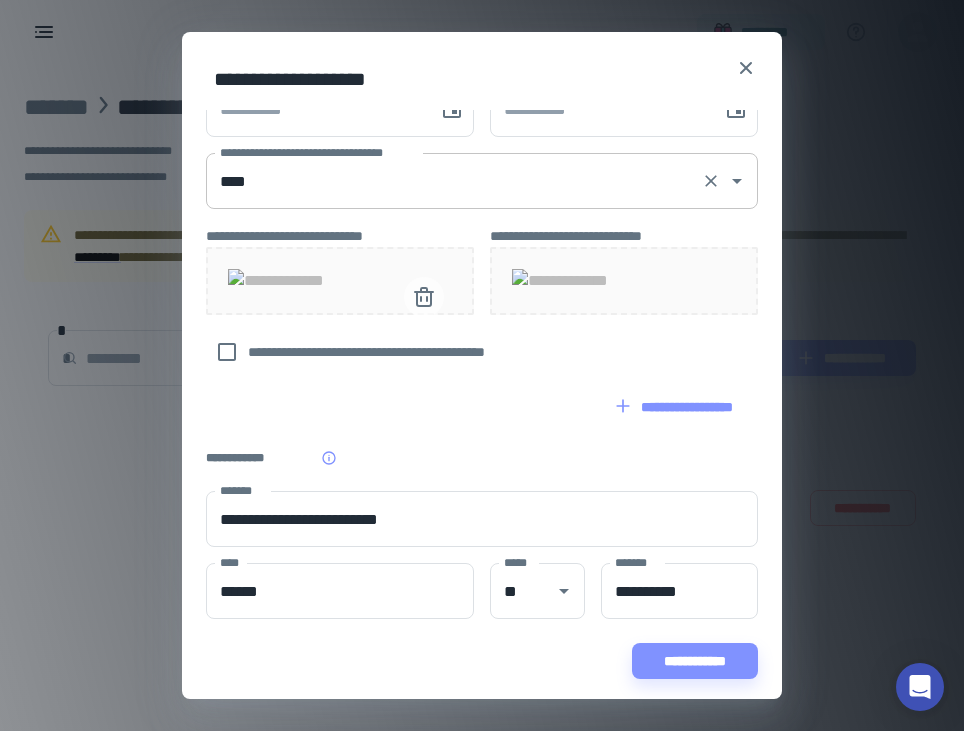 scroll, scrollTop: 960, scrollLeft: 0, axis: vertical 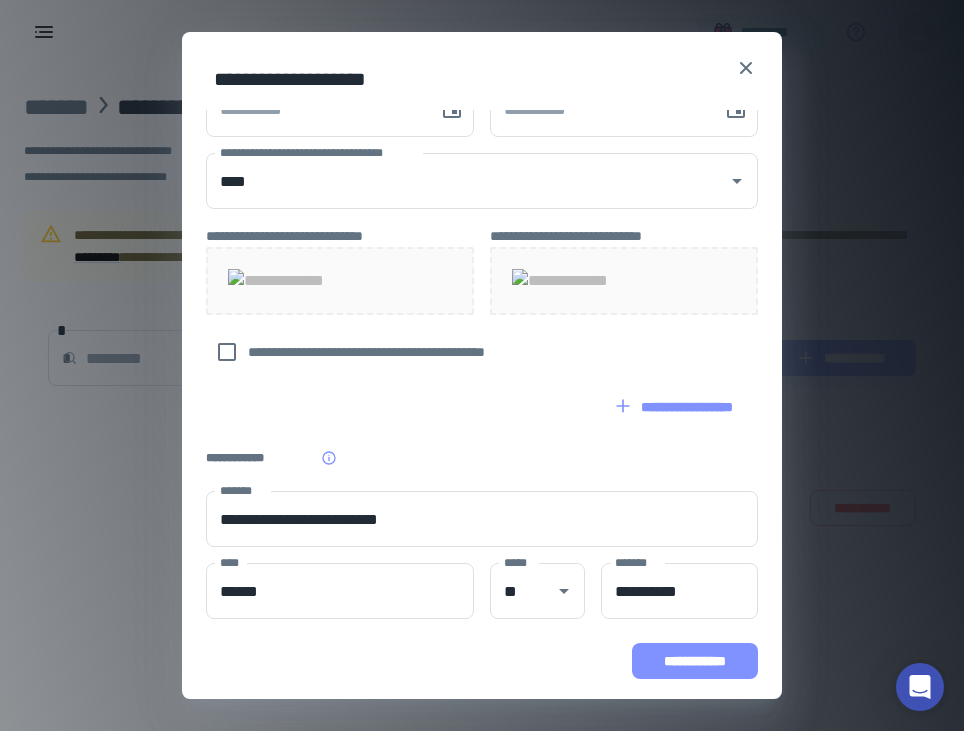 click on "**********" at bounding box center [695, 661] 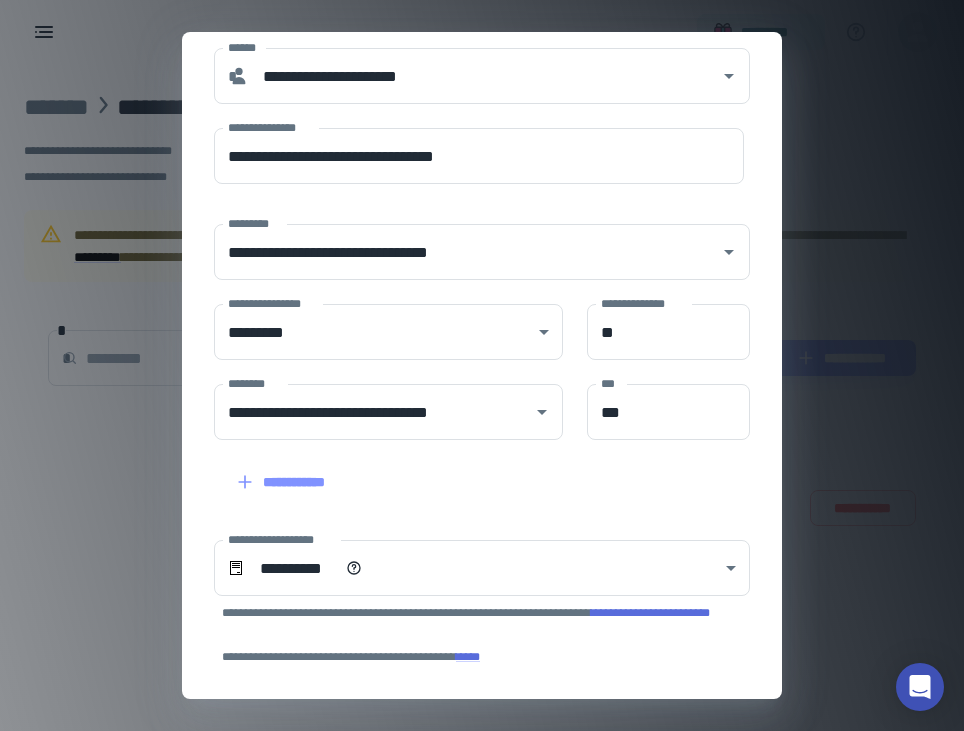 scroll, scrollTop: 0, scrollLeft: 0, axis: both 